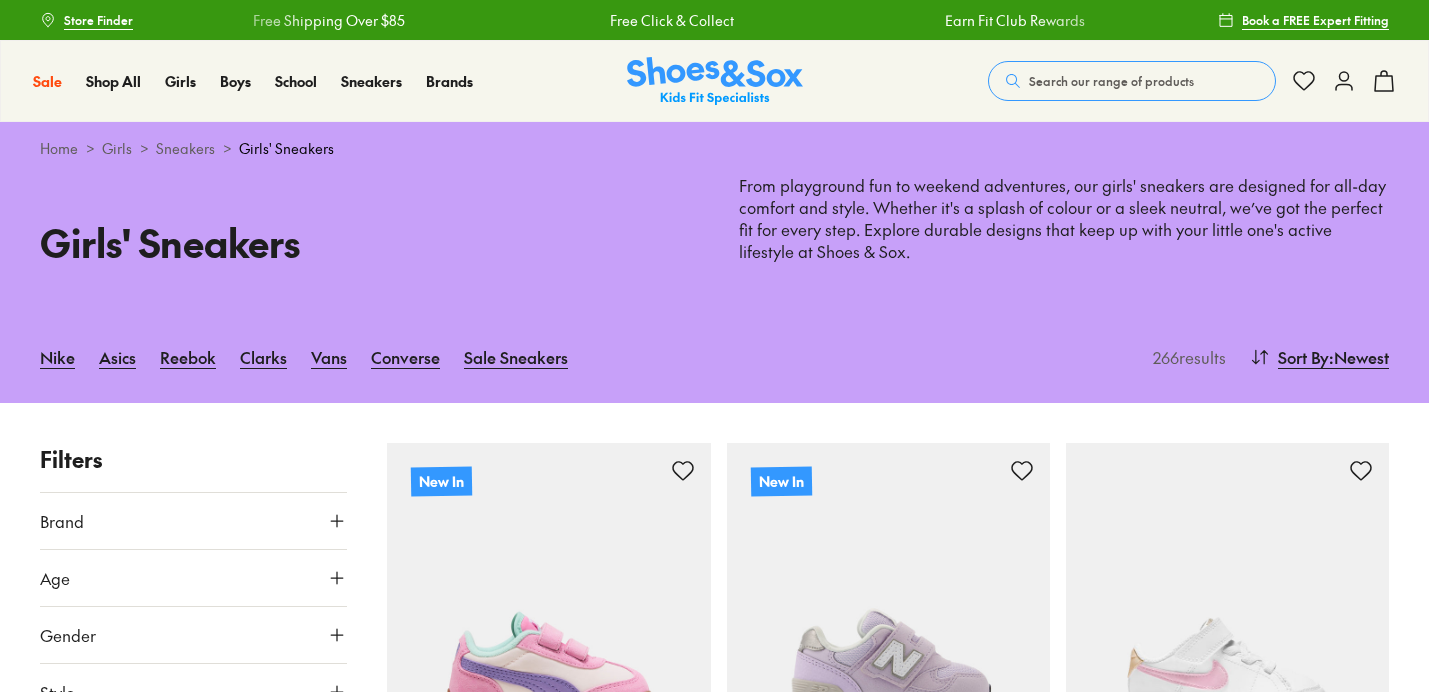scroll, scrollTop: 2731, scrollLeft: 0, axis: vertical 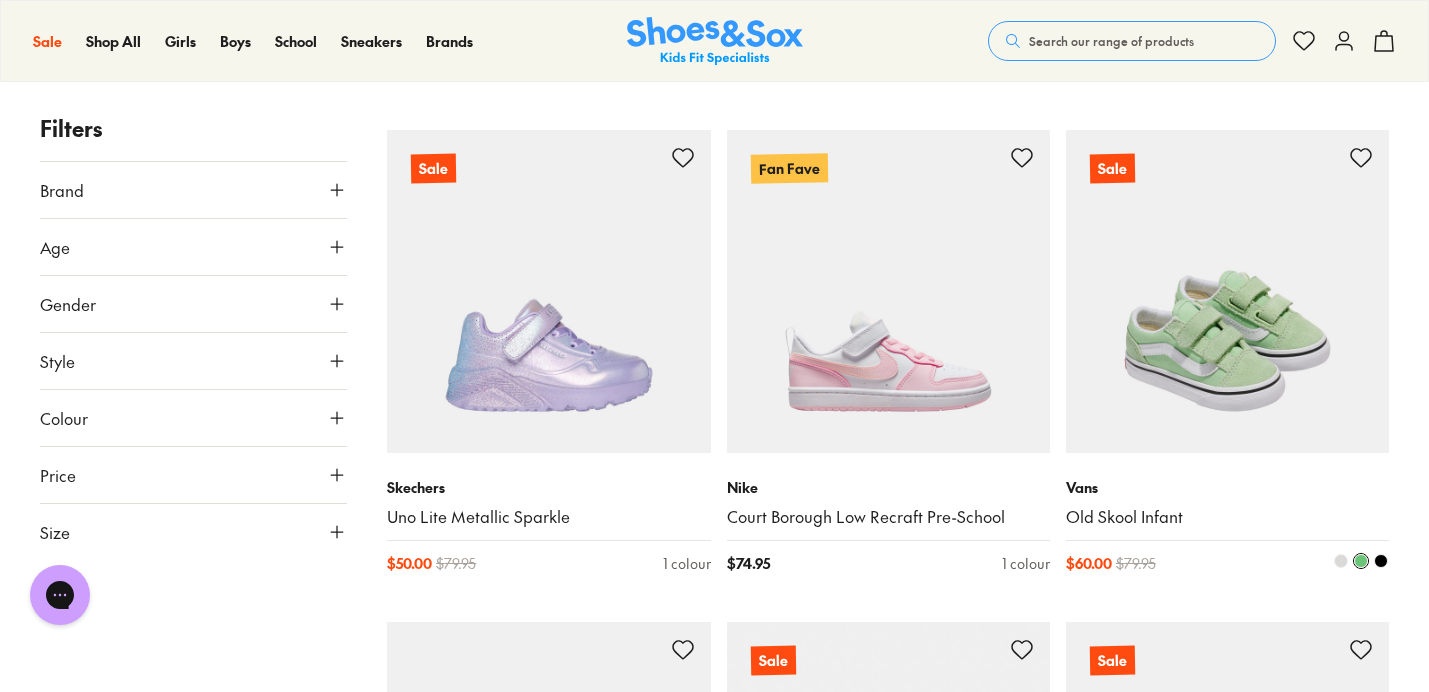 click at bounding box center [1381, 561] 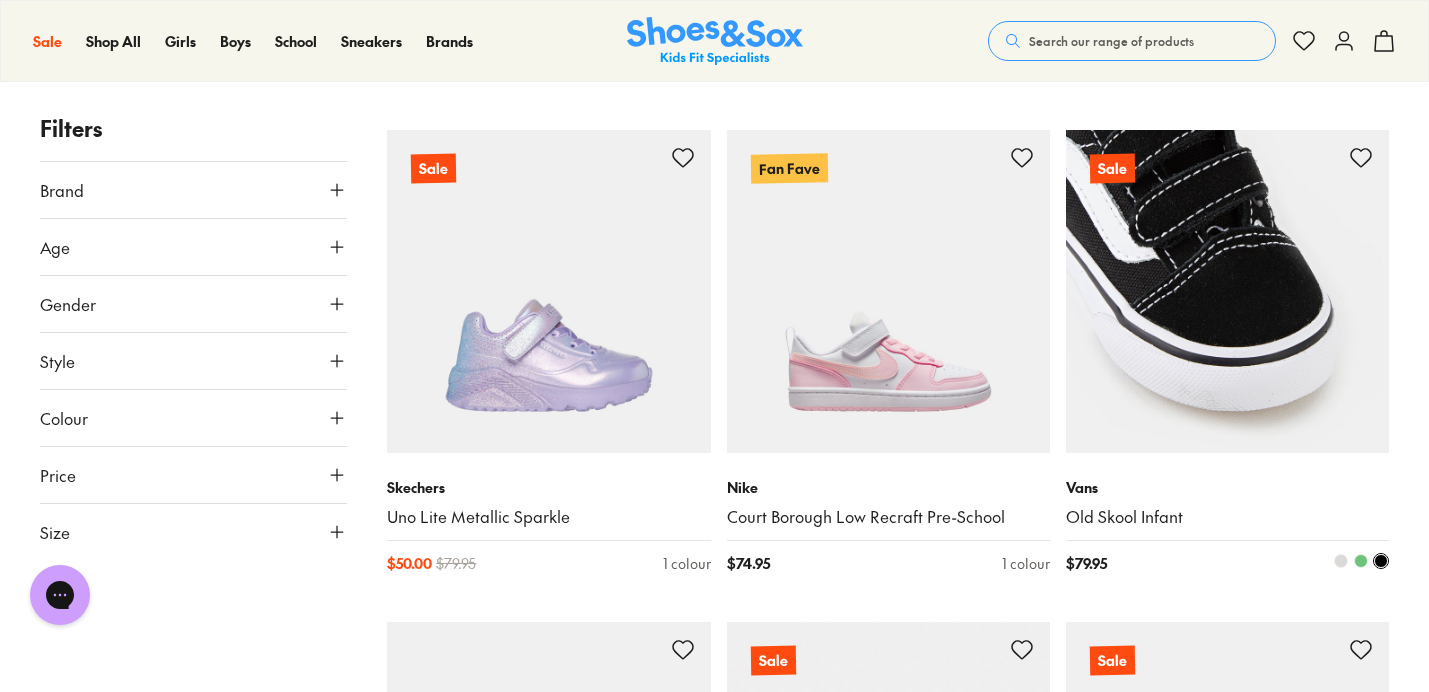 click at bounding box center [1341, 561] 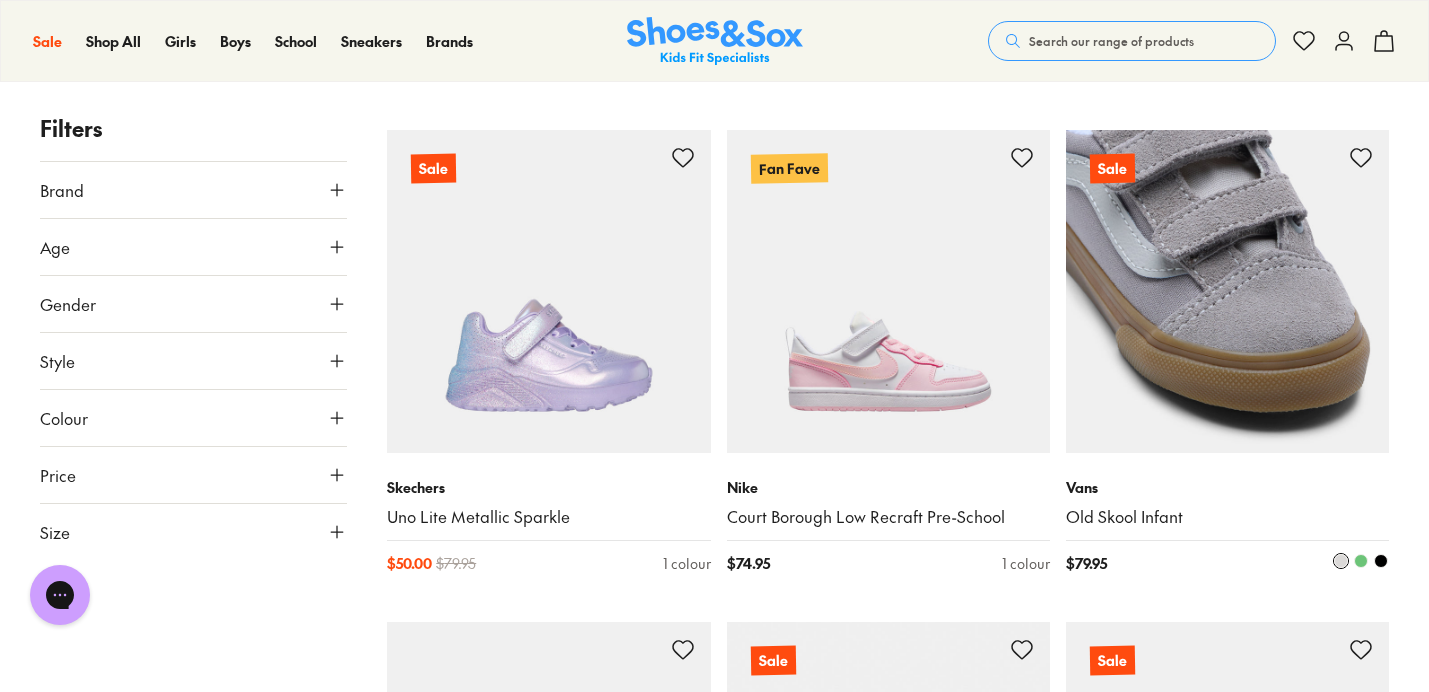 click at bounding box center (1361, 561) 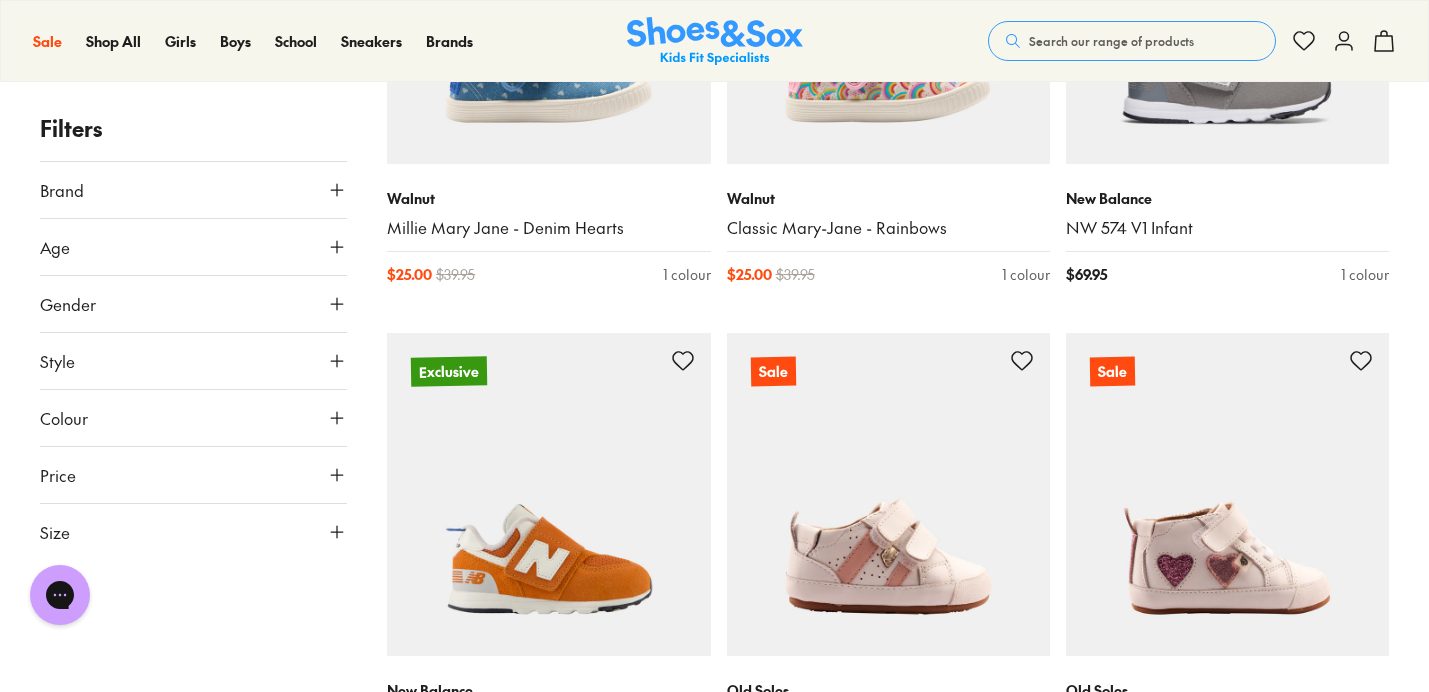 scroll, scrollTop: 15128, scrollLeft: 0, axis: vertical 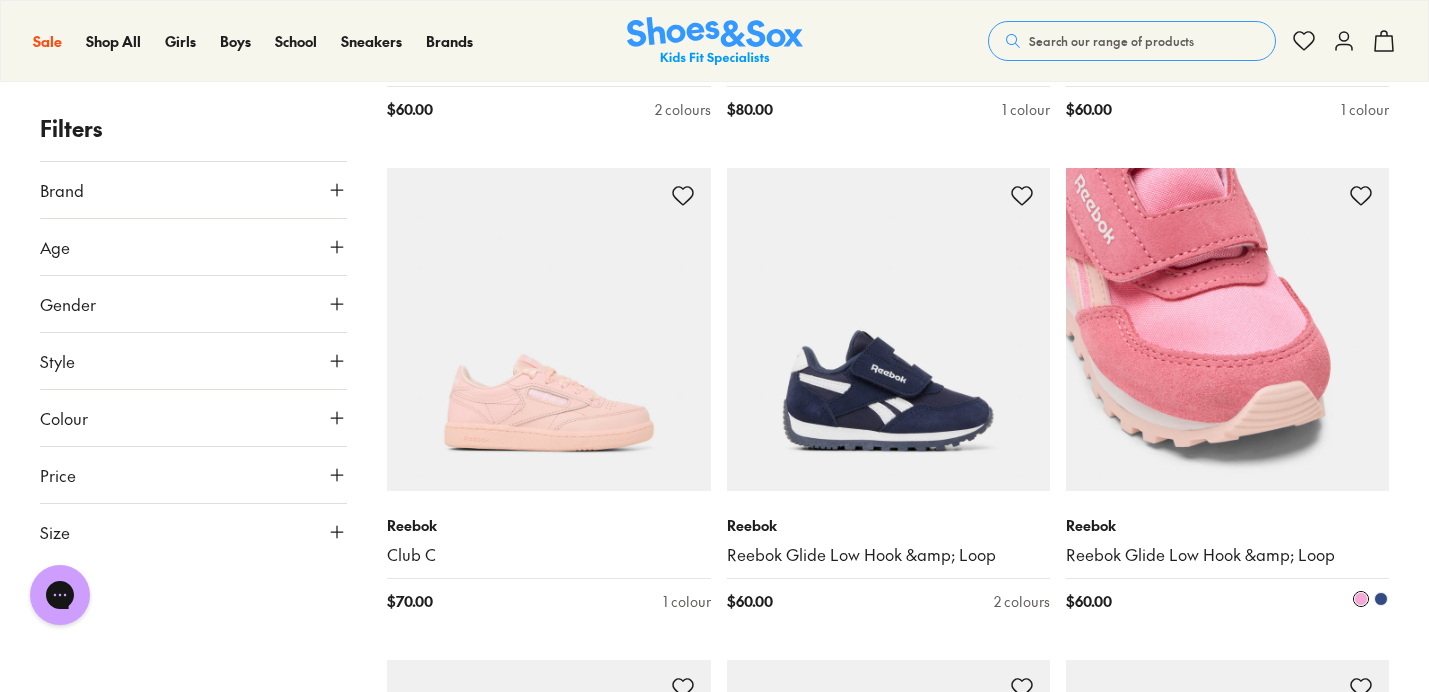 click on "Reebok Glide Low Hook &amp; Loop" at bounding box center (1227, 555) 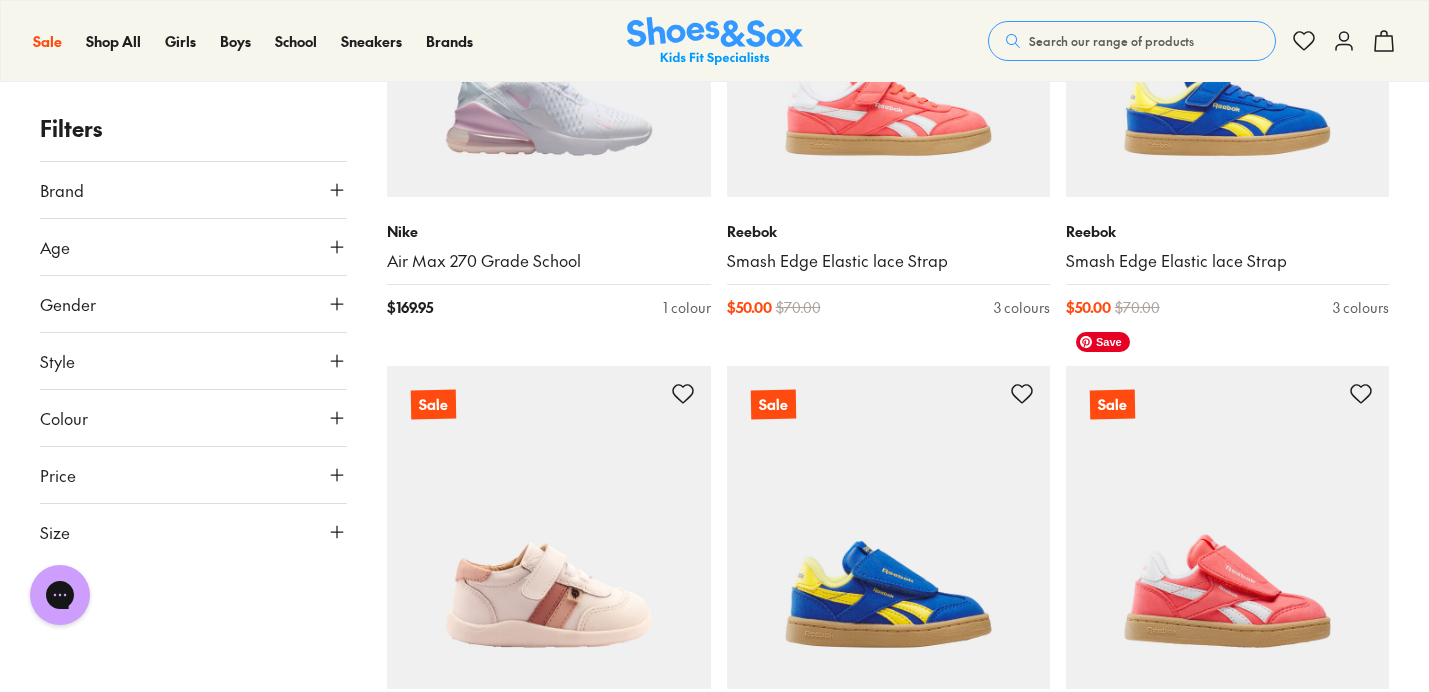 scroll, scrollTop: 30942, scrollLeft: 0, axis: vertical 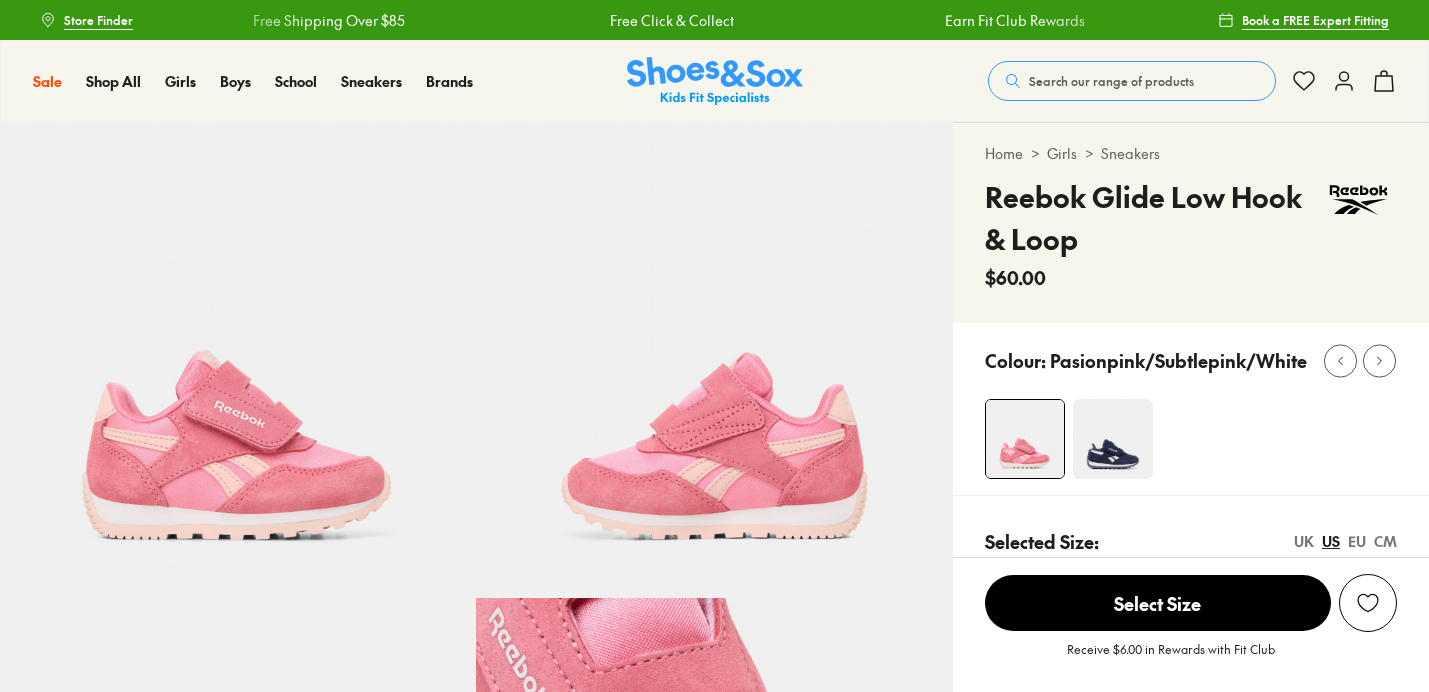 select on "*" 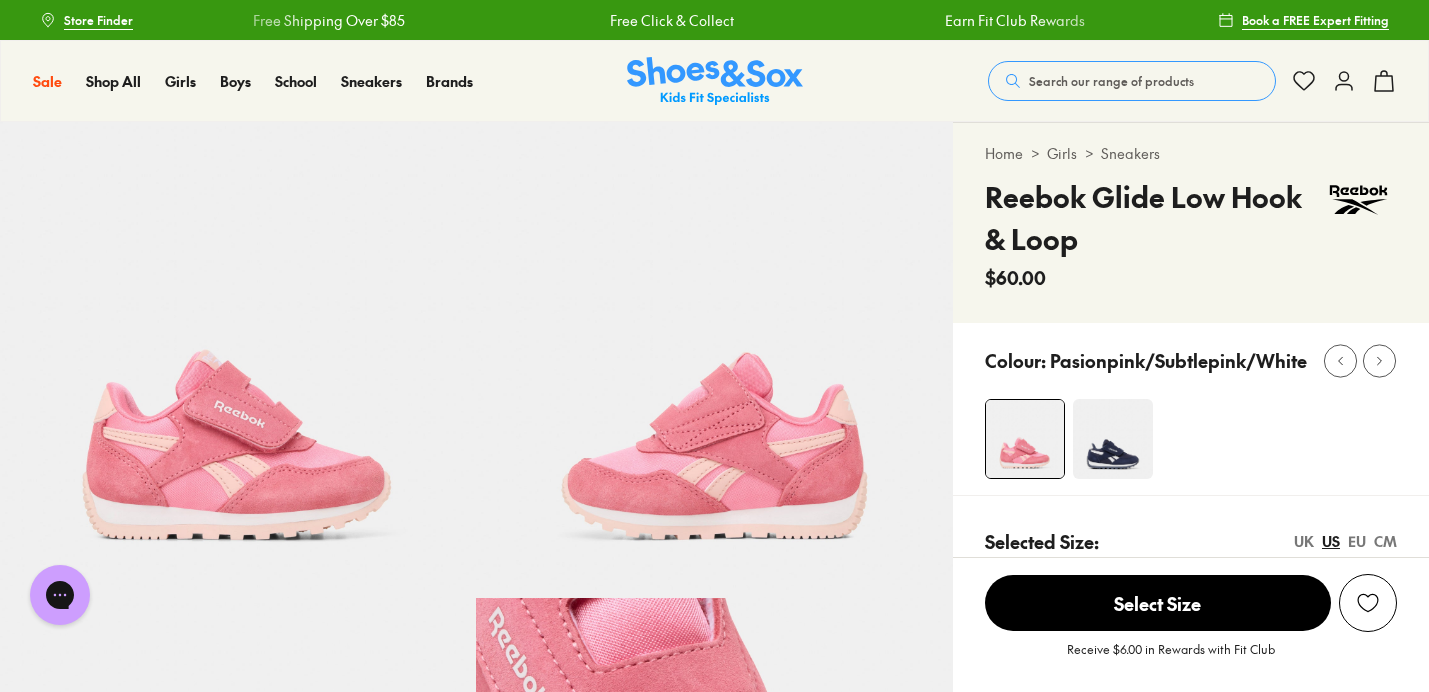 scroll, scrollTop: 0, scrollLeft: 0, axis: both 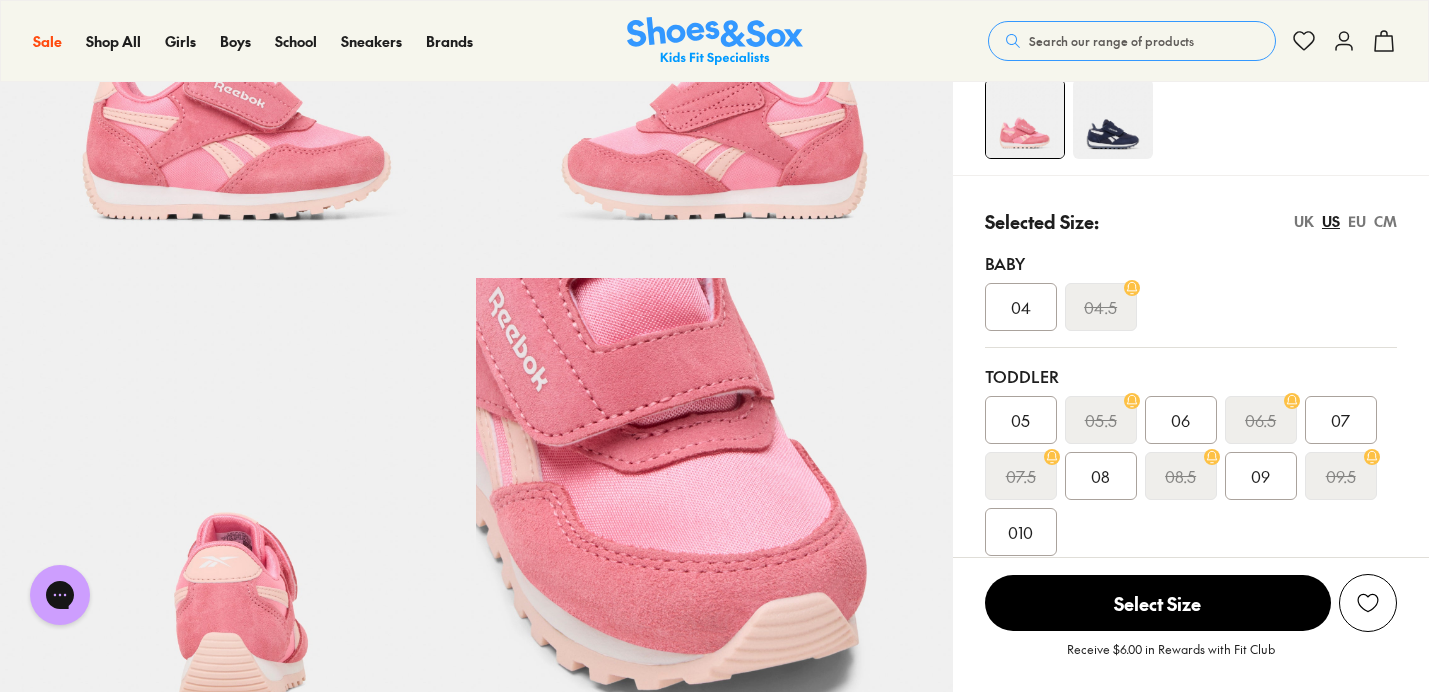 click on "CM" at bounding box center [1385, 221] 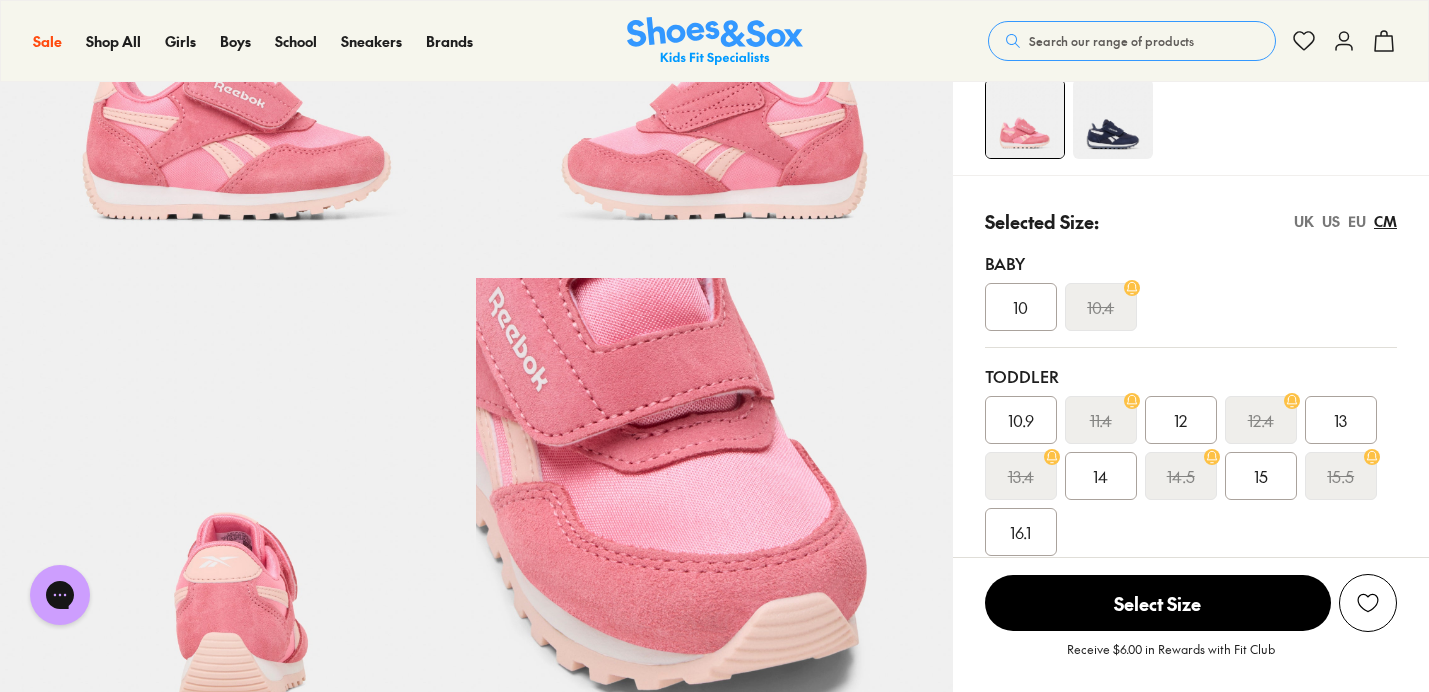click on "15" at bounding box center [1261, 476] 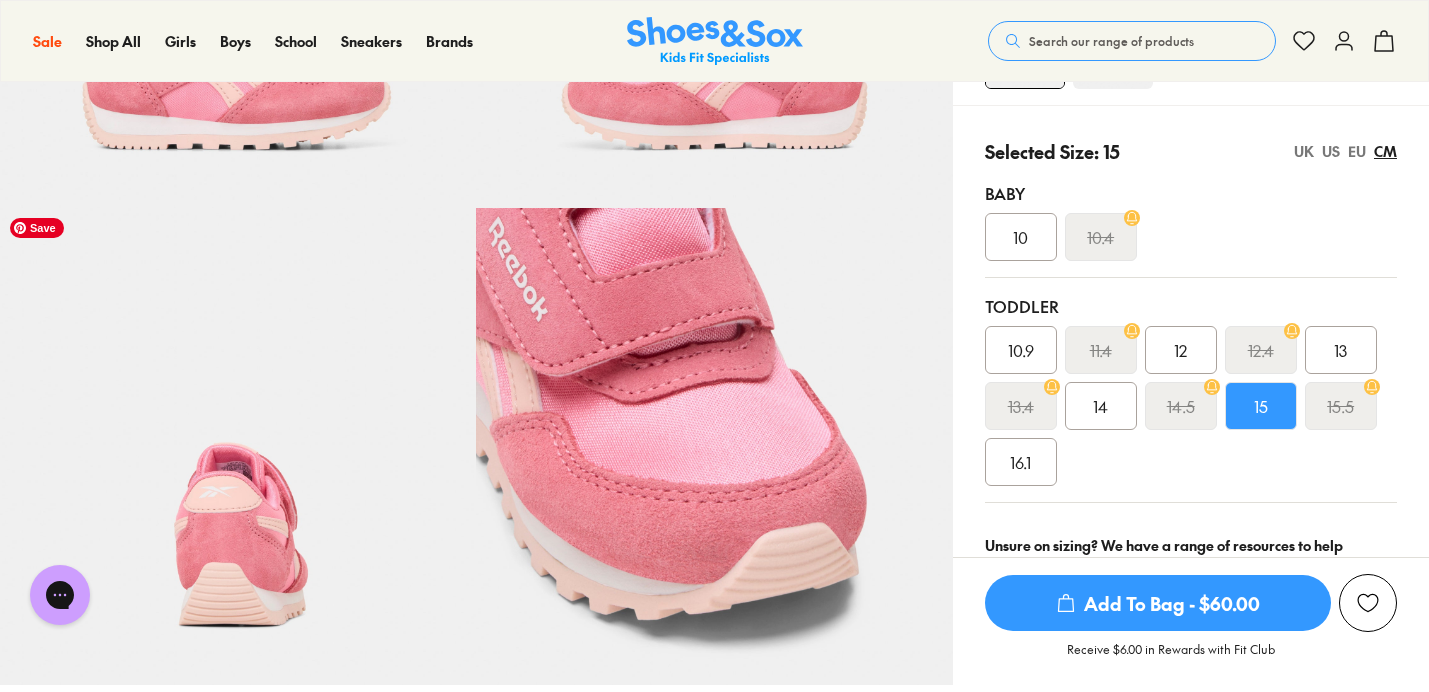 scroll, scrollTop: 0, scrollLeft: 0, axis: both 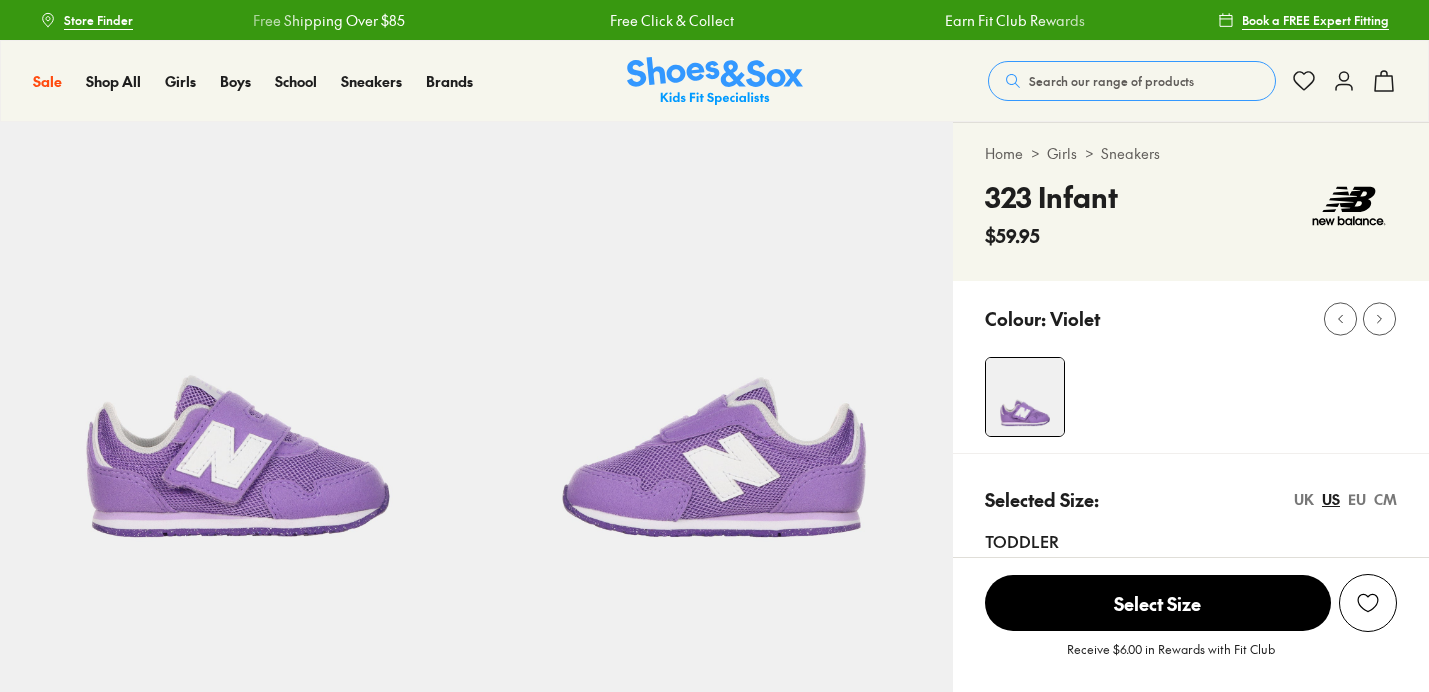 select on "*" 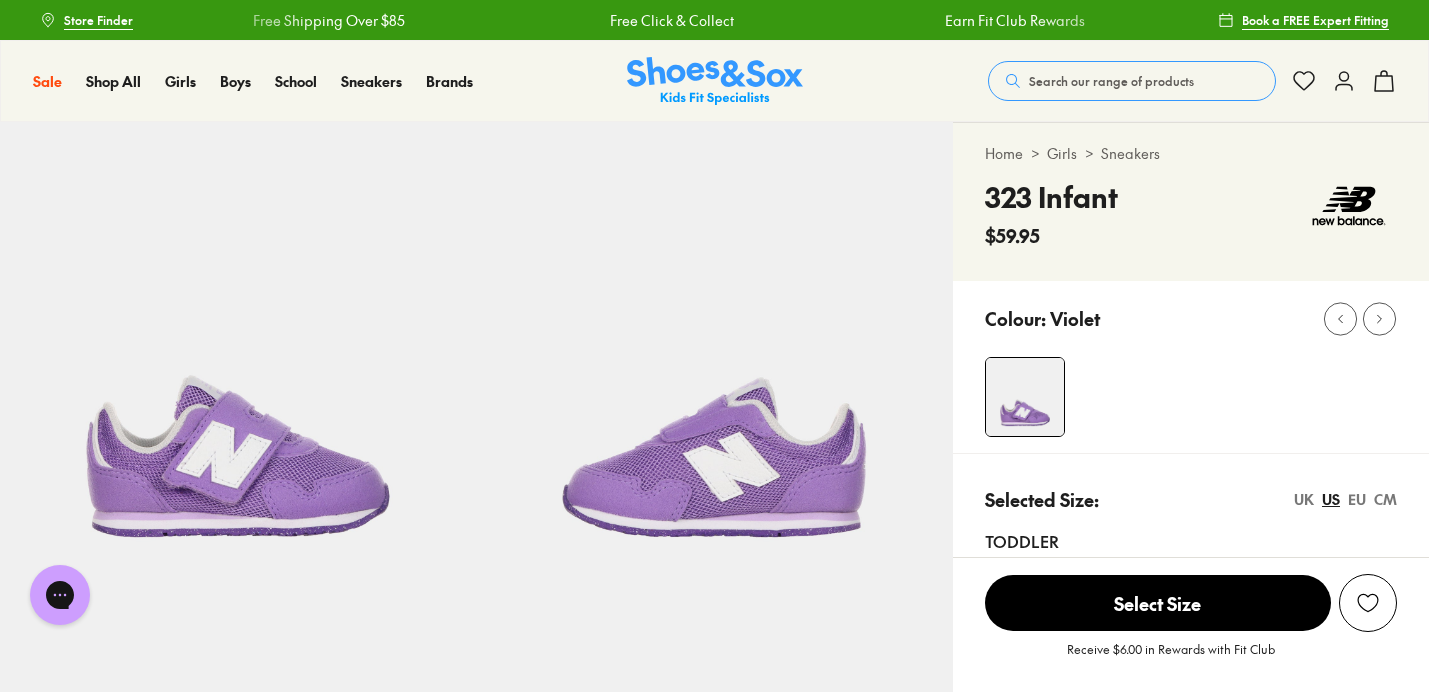 scroll, scrollTop: 0, scrollLeft: 0, axis: both 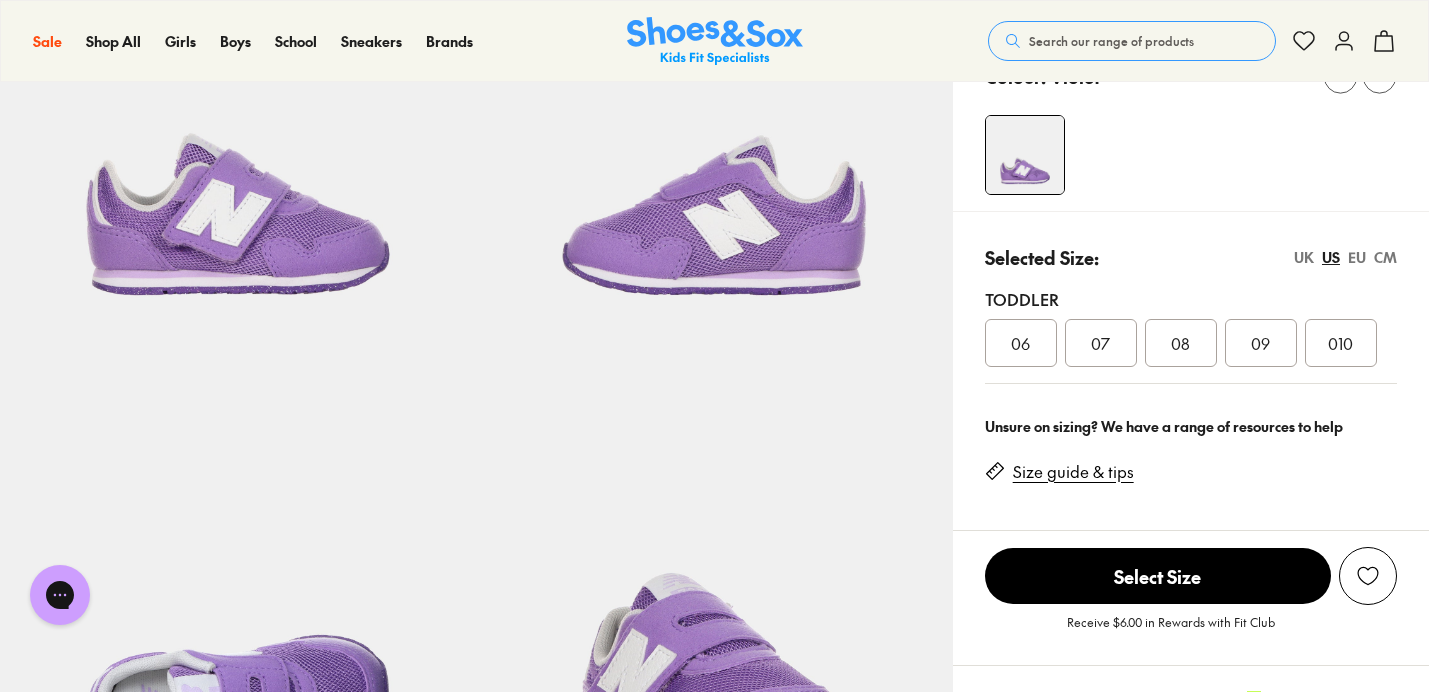 click on "UK US EU CM" at bounding box center (1345, 257) 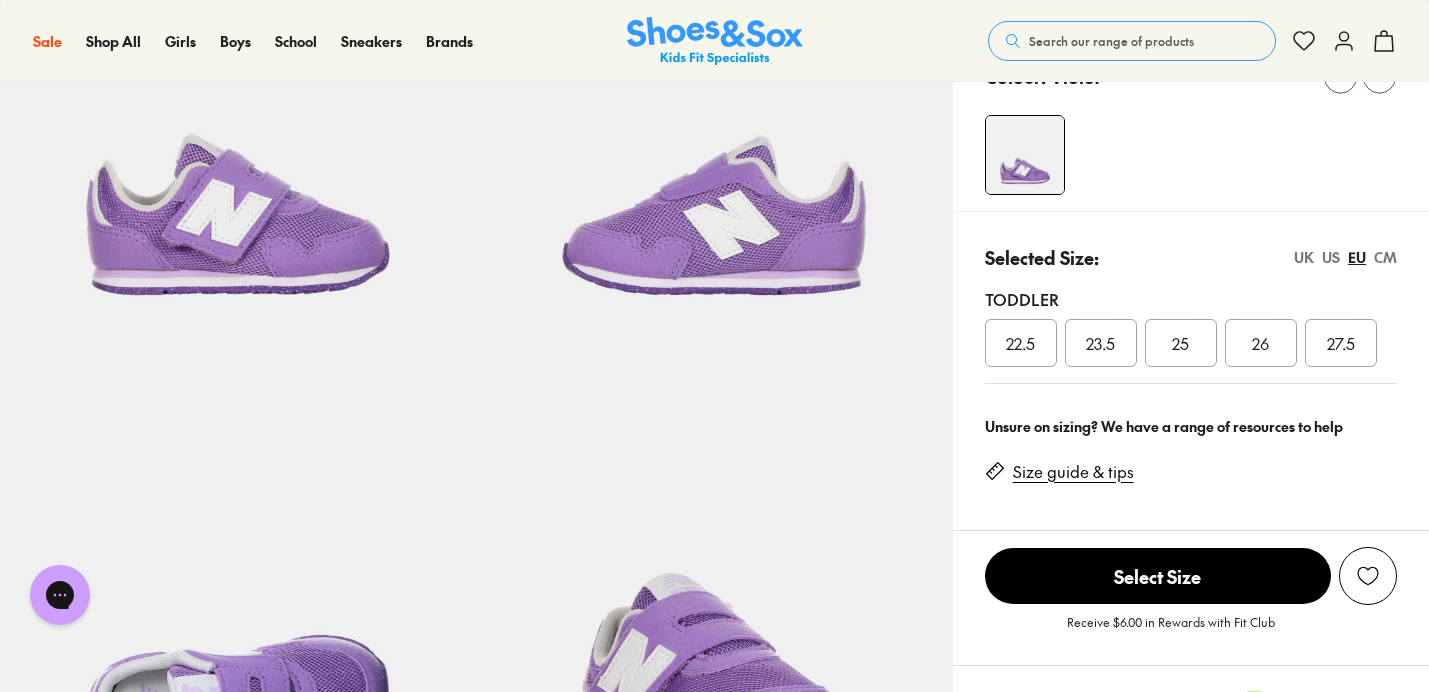 click on "26" at bounding box center [1261, 343] 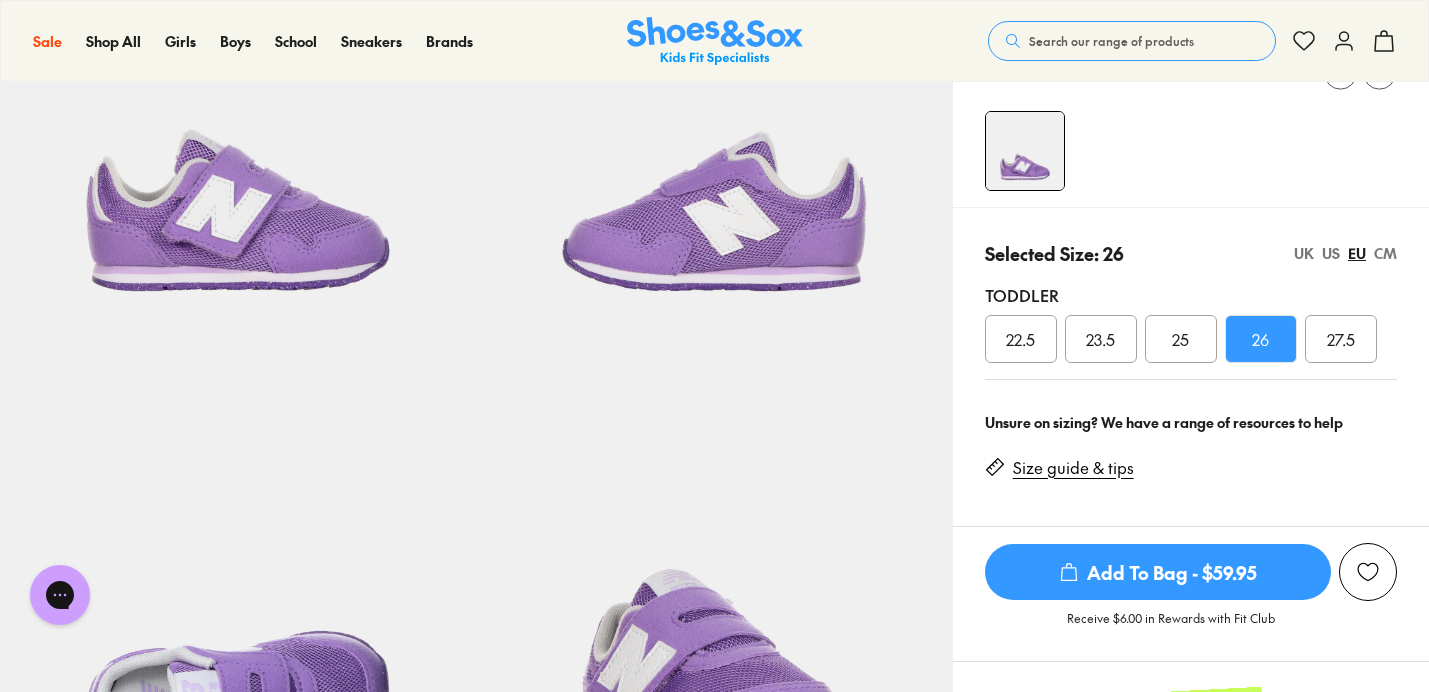 scroll, scrollTop: 214, scrollLeft: 0, axis: vertical 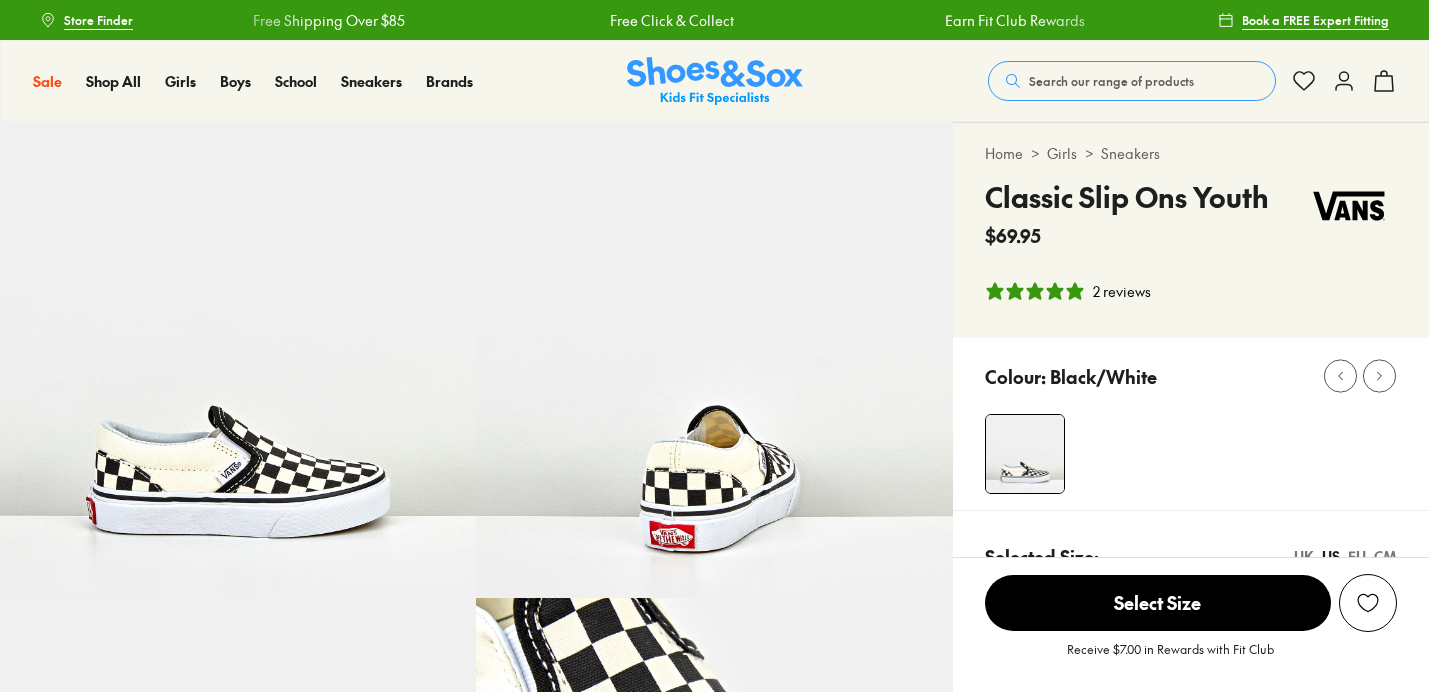 select on "*" 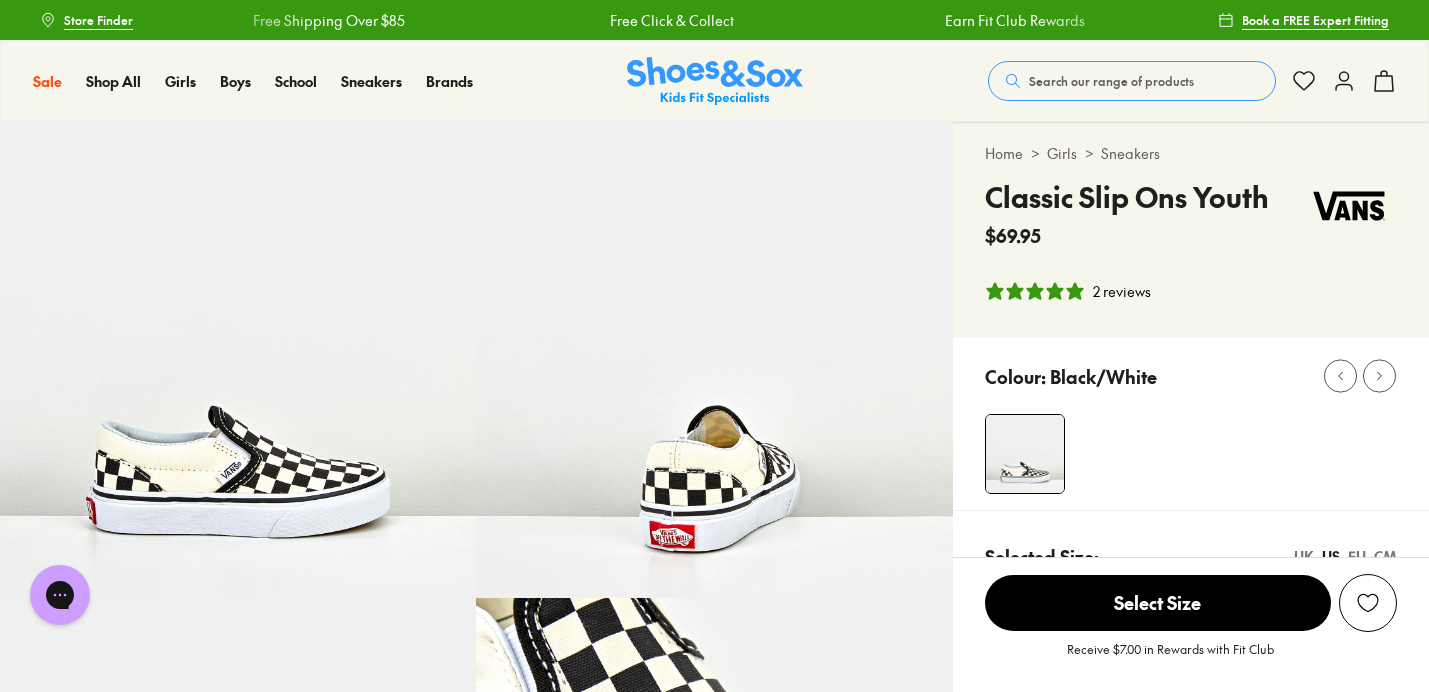 scroll, scrollTop: 0, scrollLeft: 0, axis: both 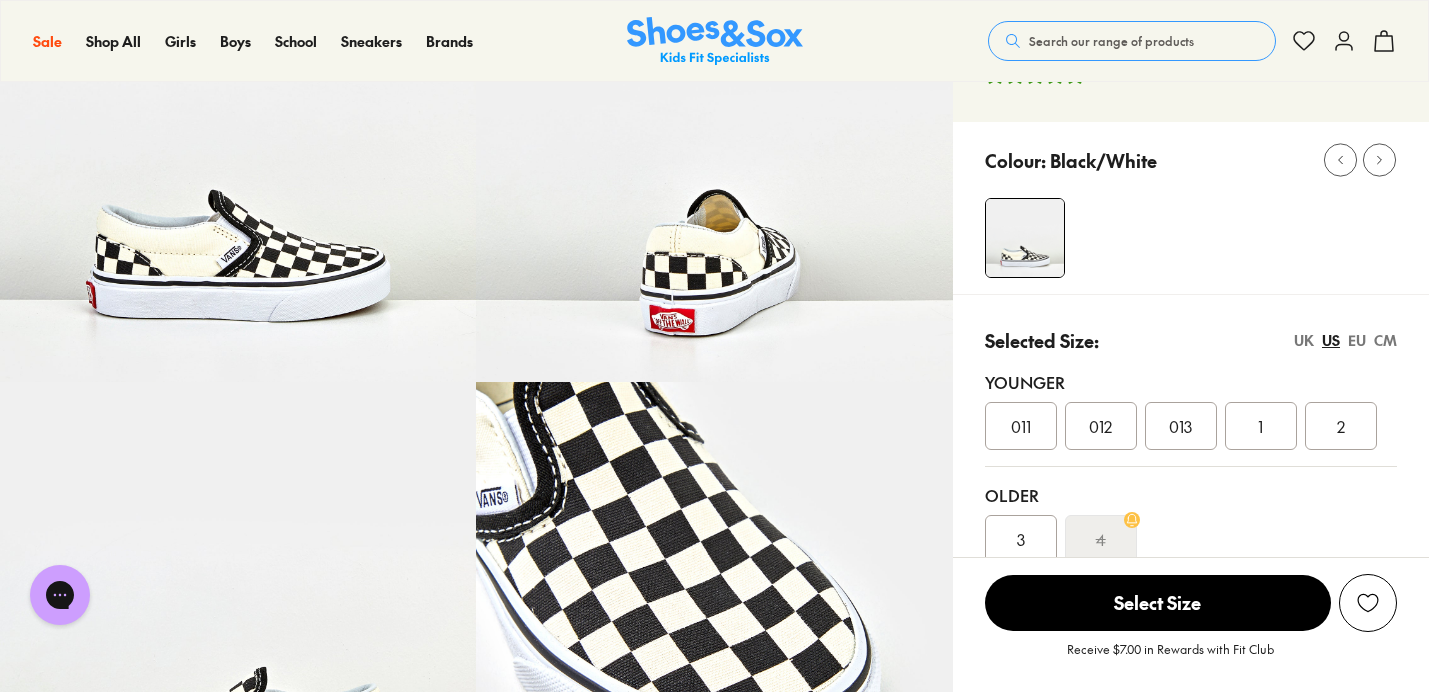 click on "EU" at bounding box center [1357, 340] 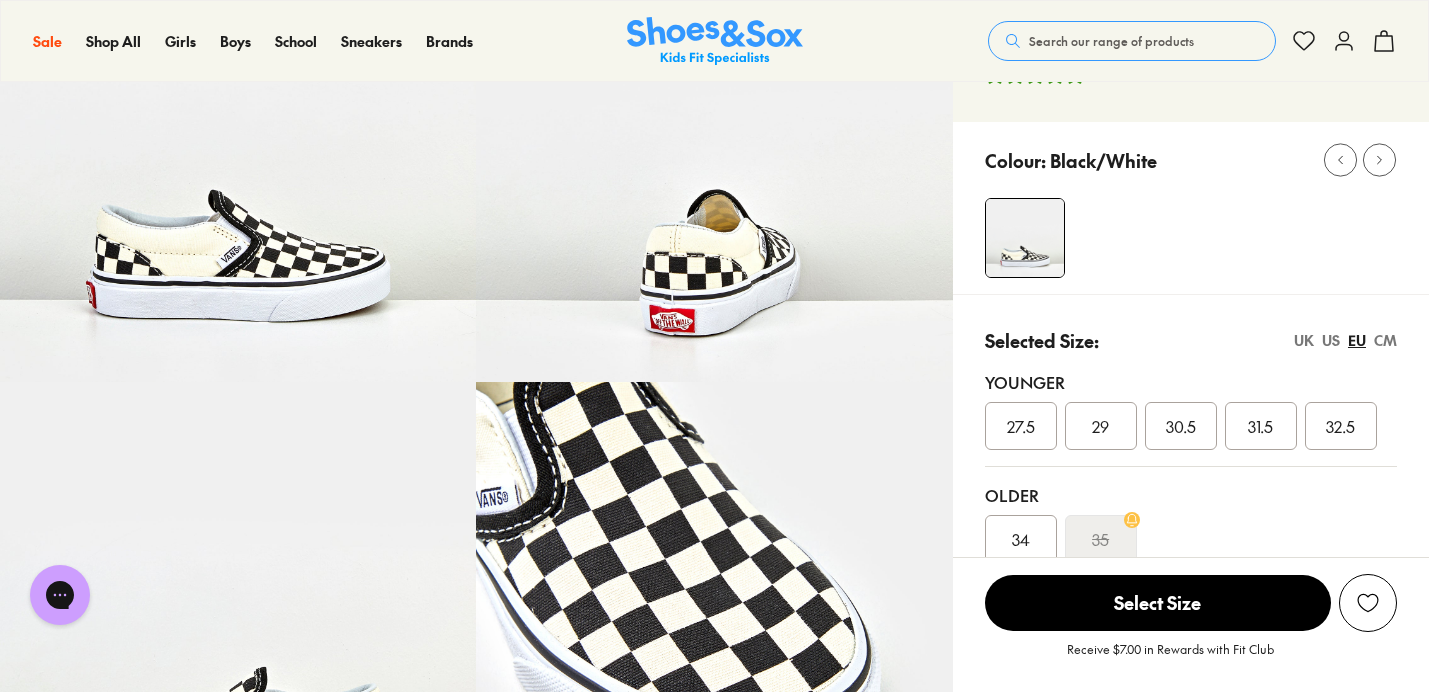 click on "27.5" at bounding box center (1021, 426) 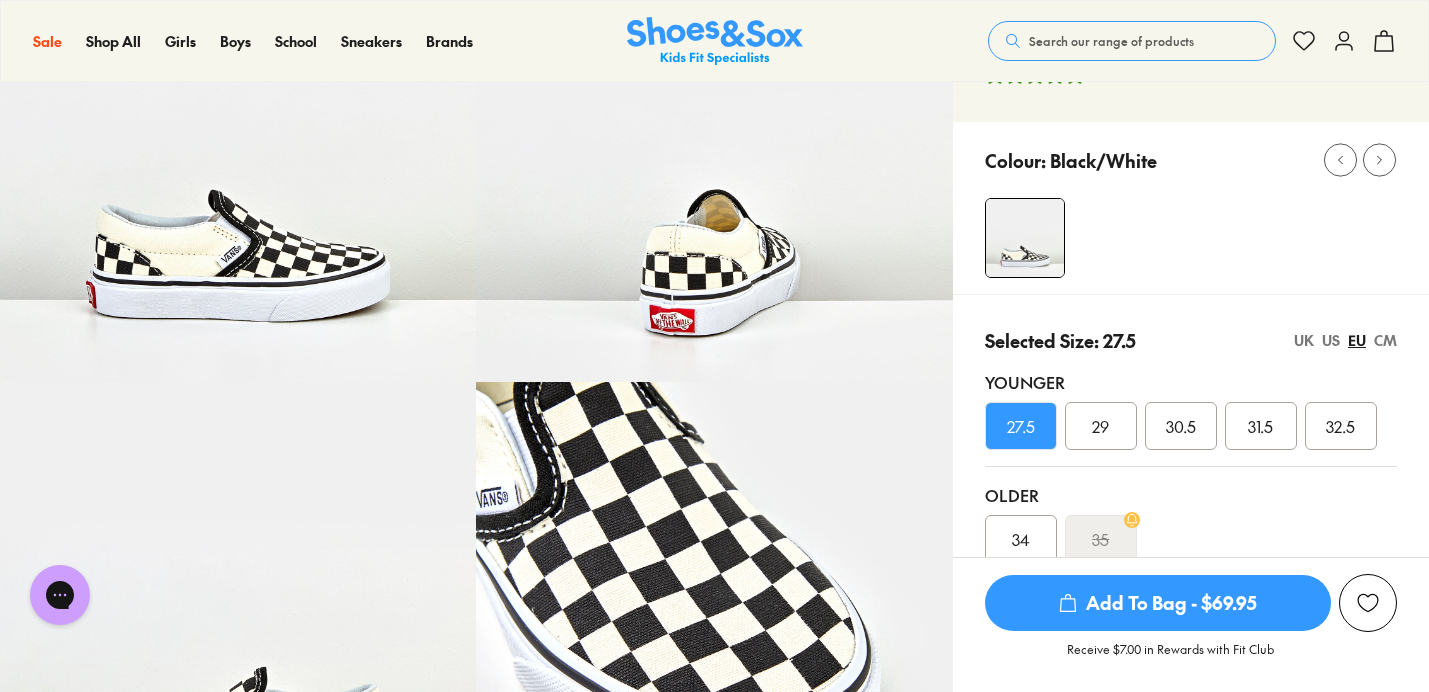 click on "Younger" at bounding box center [1191, 382] 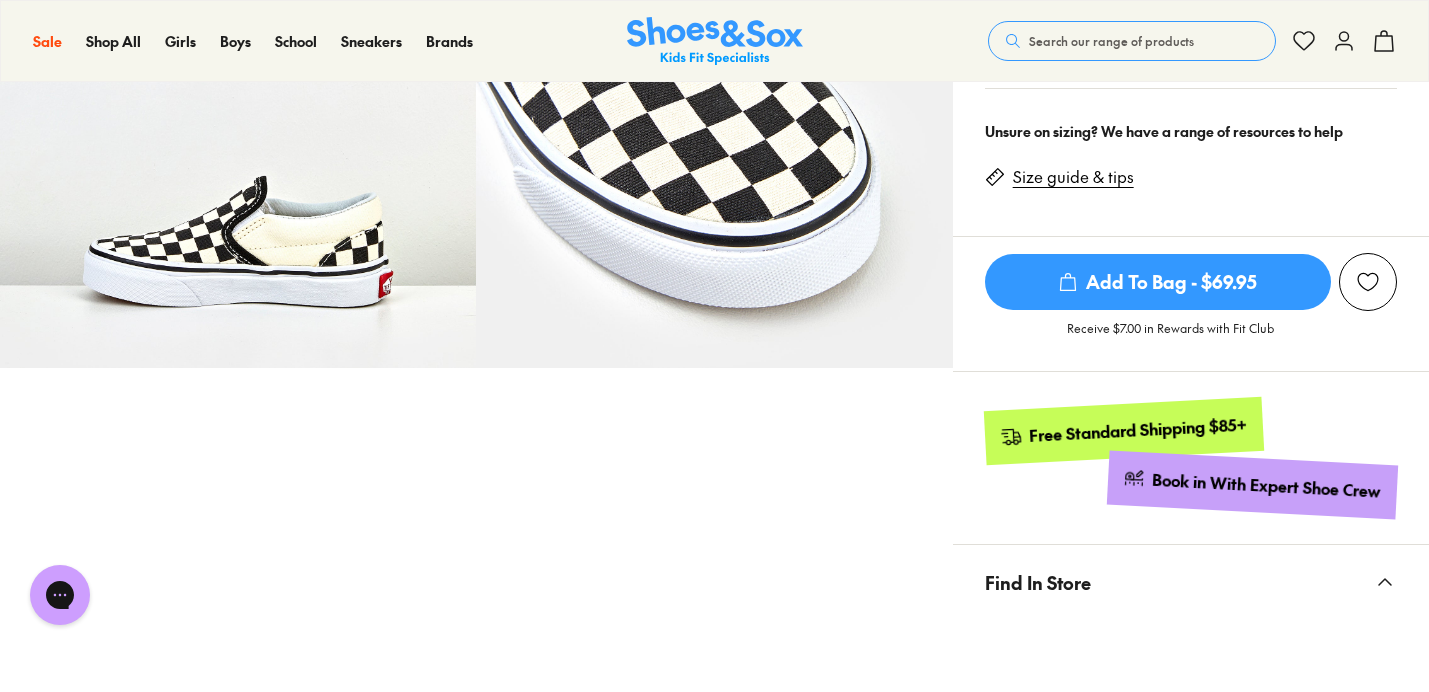 scroll, scrollTop: 747, scrollLeft: 0, axis: vertical 